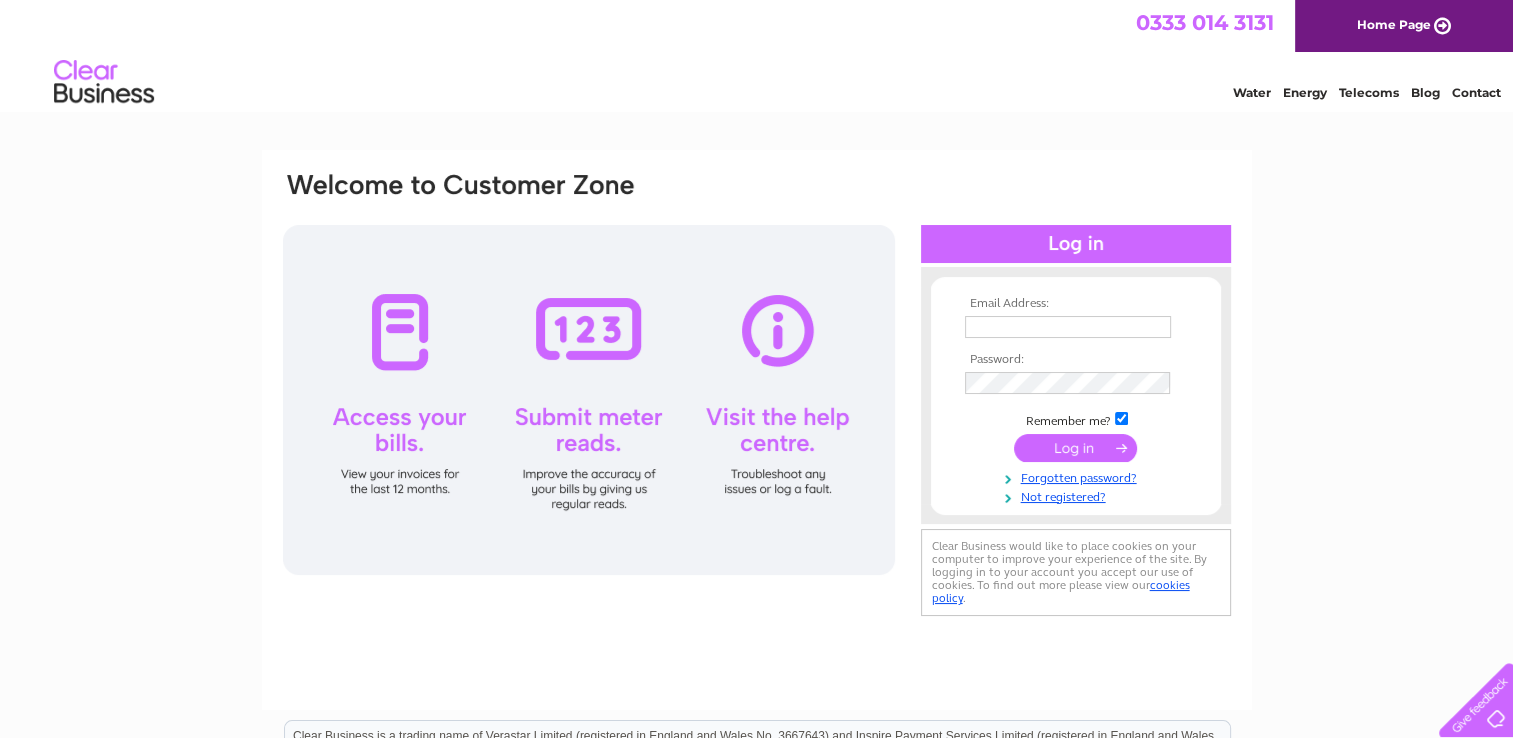 scroll, scrollTop: 0, scrollLeft: 0, axis: both 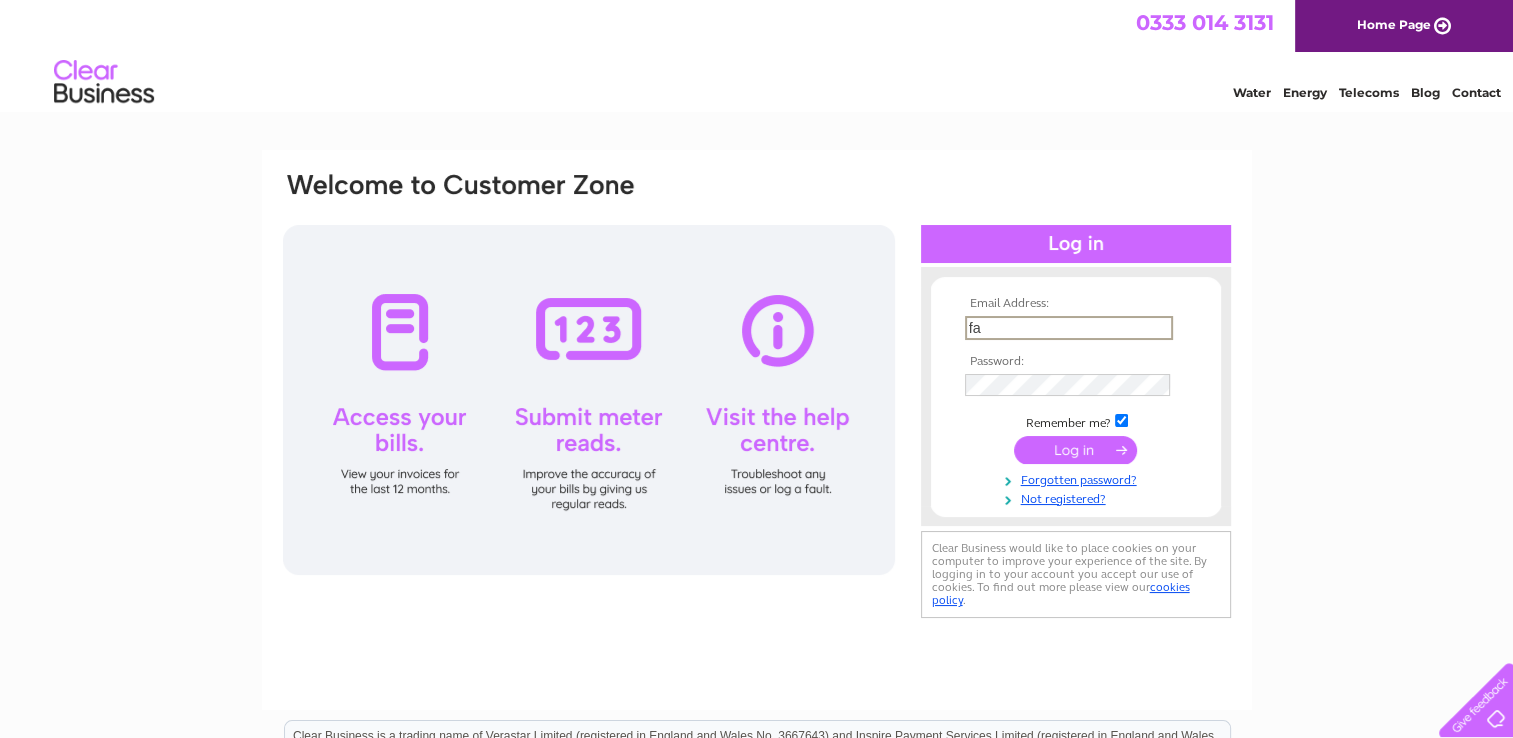 type on "fandsholdings19@gmail.com" 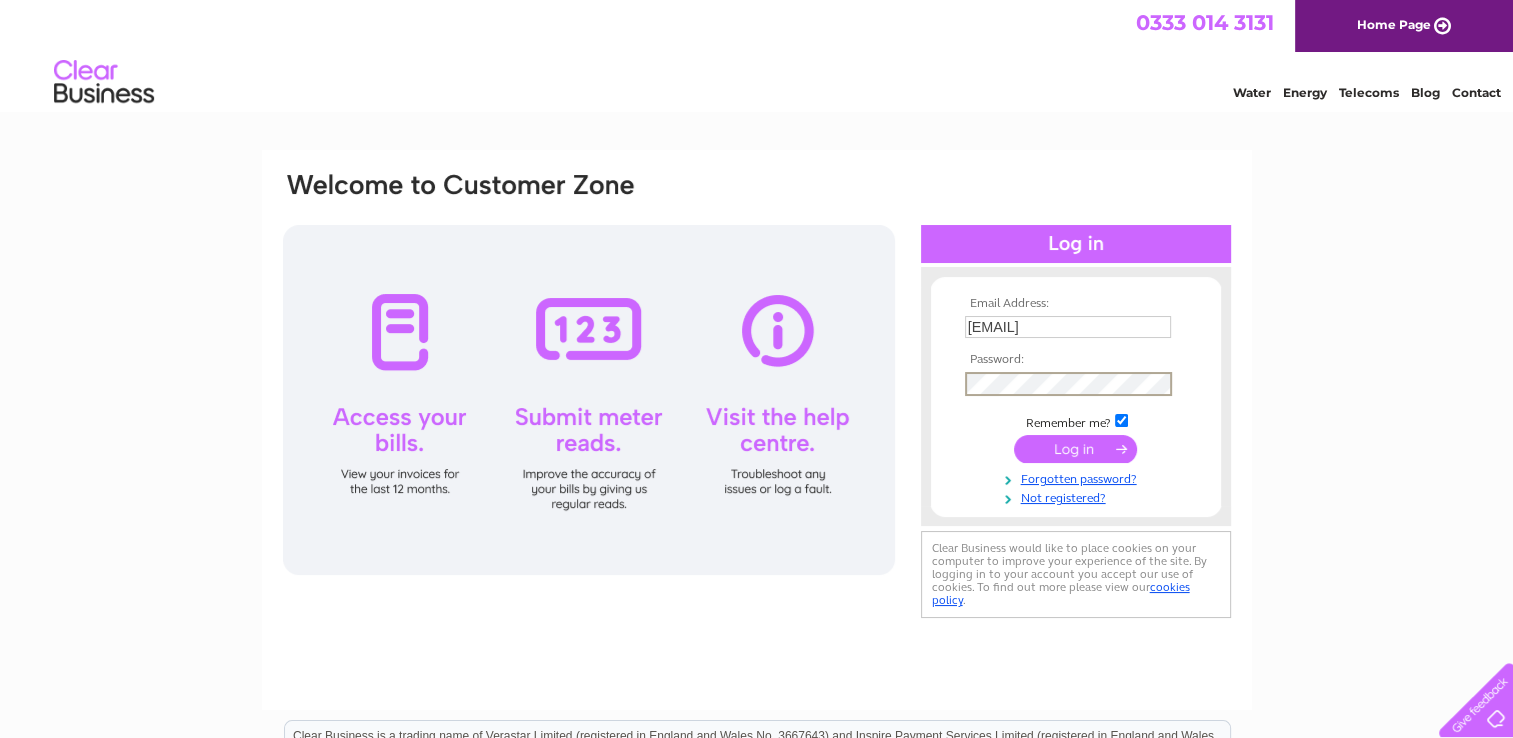 click at bounding box center (1075, 449) 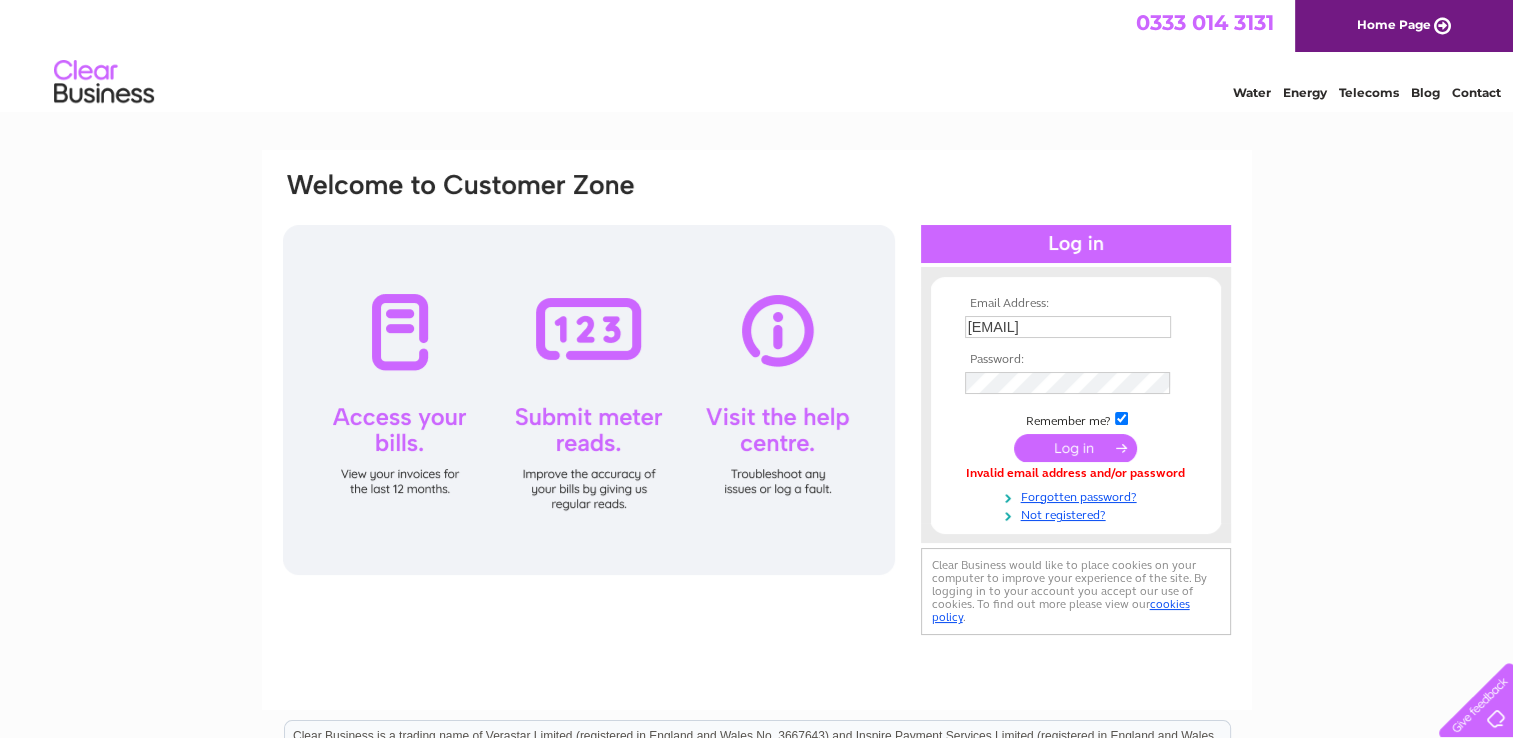 scroll, scrollTop: 0, scrollLeft: 0, axis: both 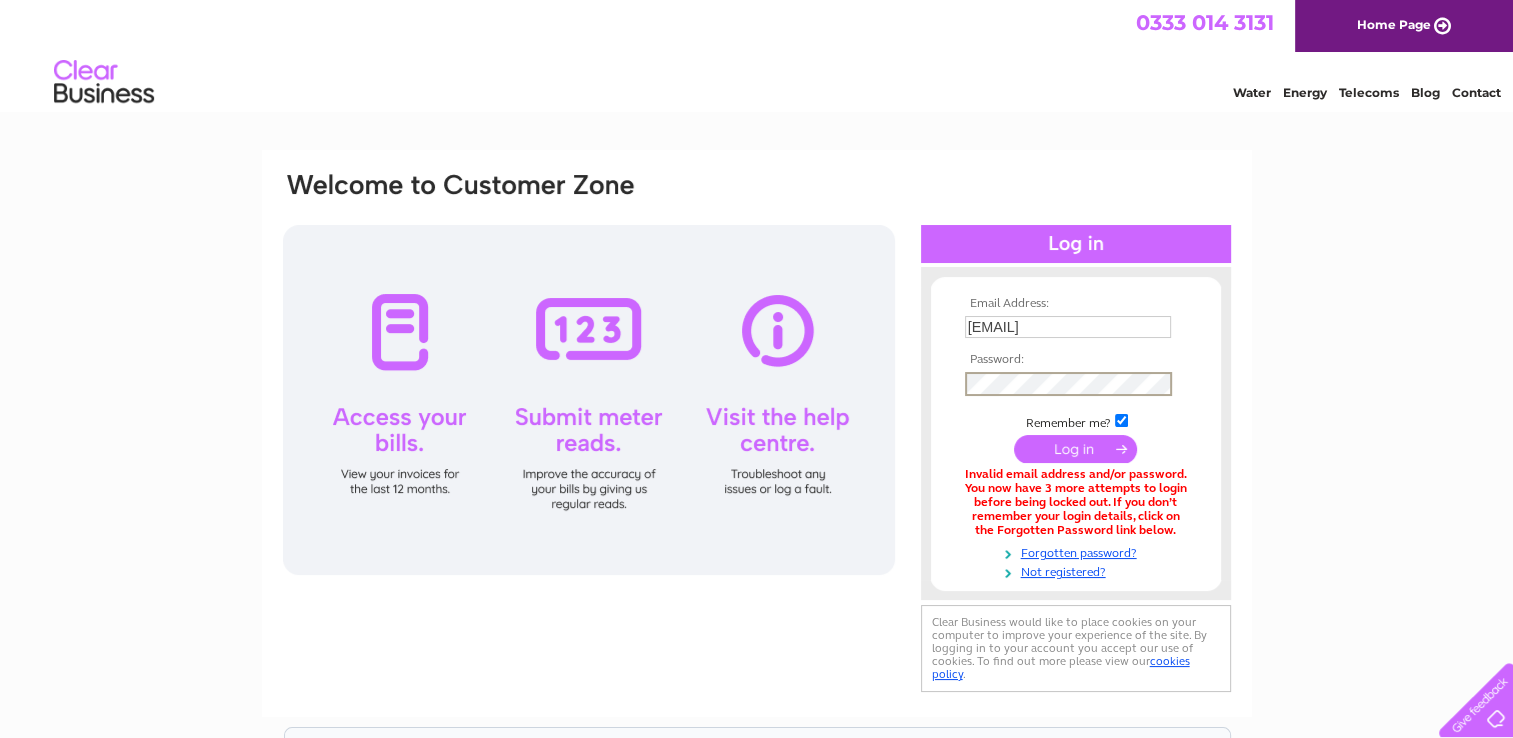 click at bounding box center [1075, 449] 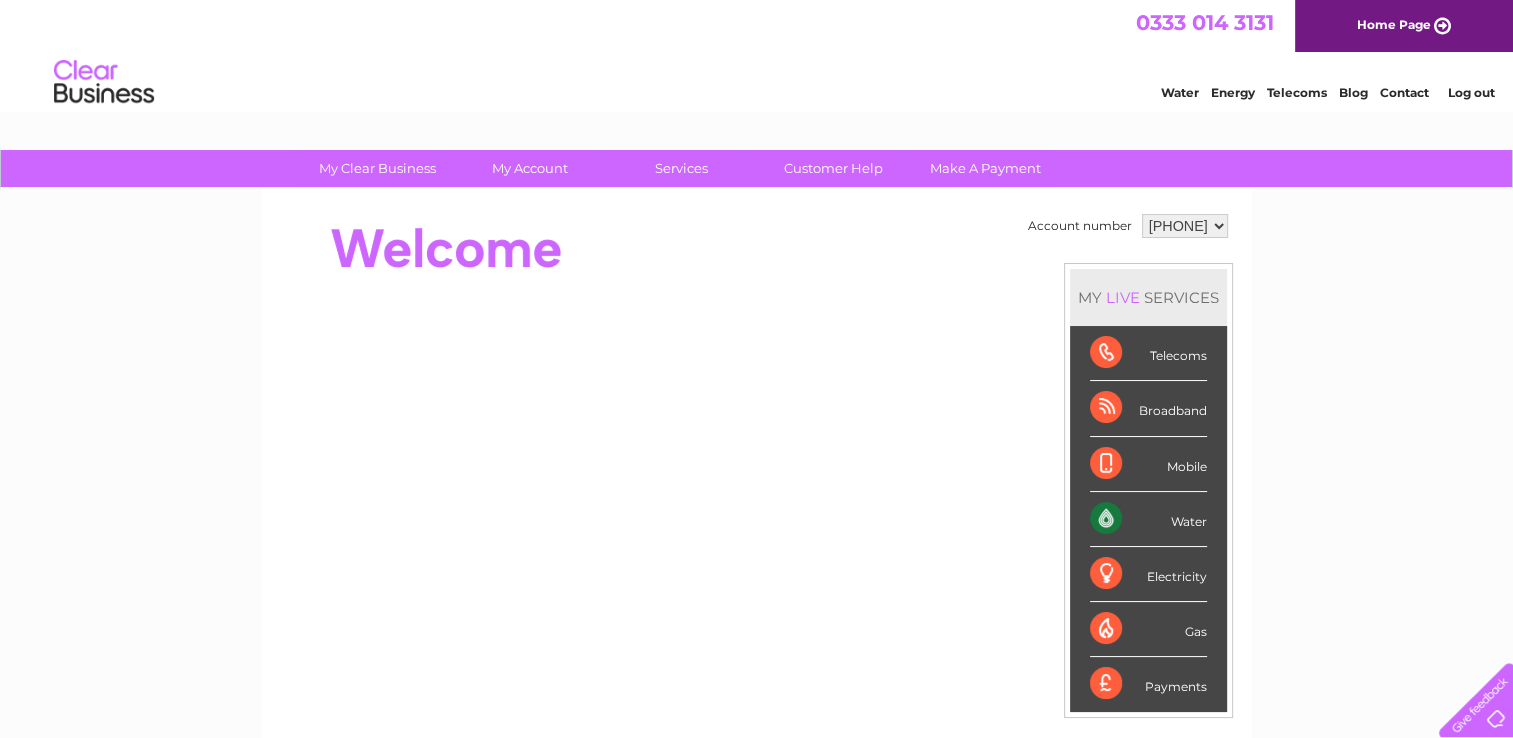 scroll, scrollTop: 0, scrollLeft: 0, axis: both 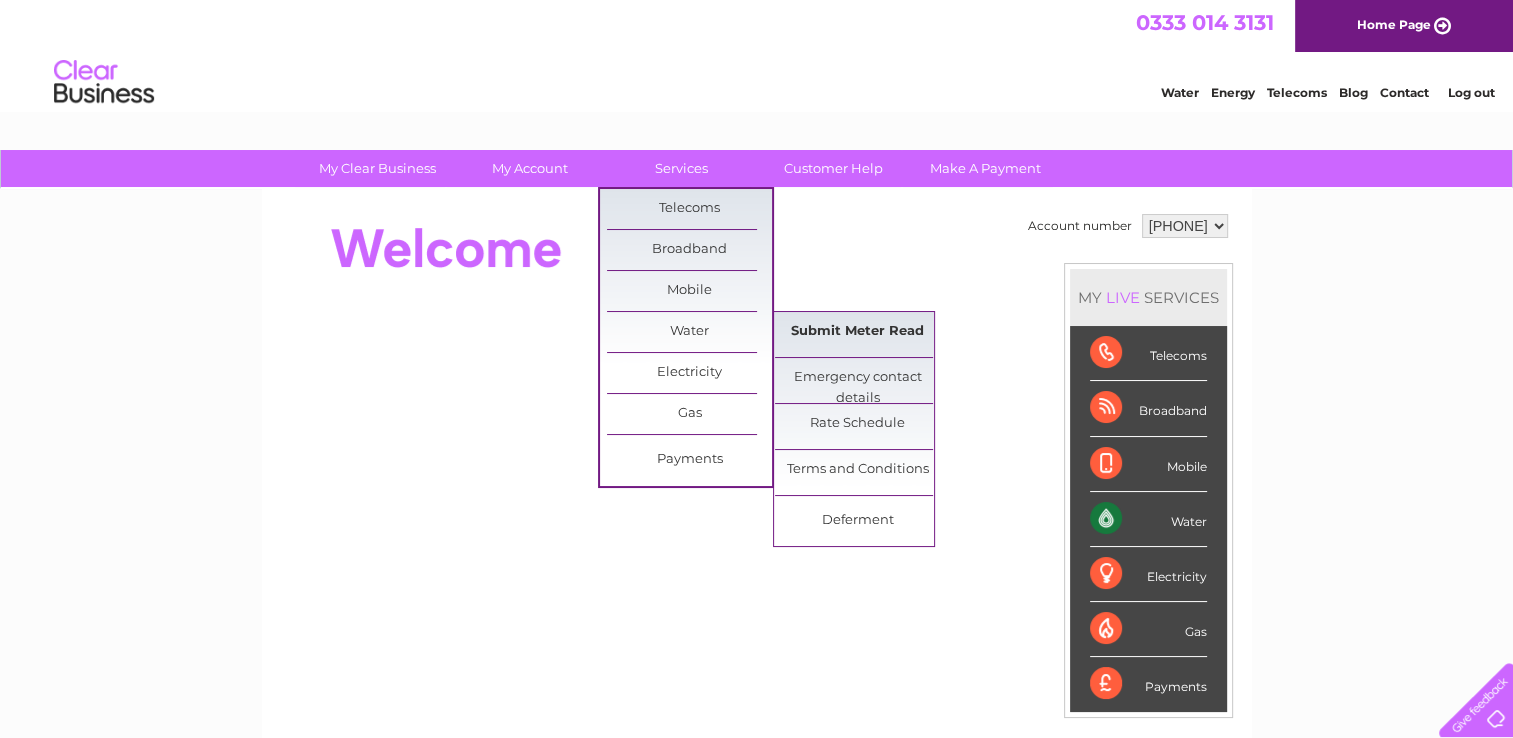 click on "Submit Meter Read" at bounding box center [857, 332] 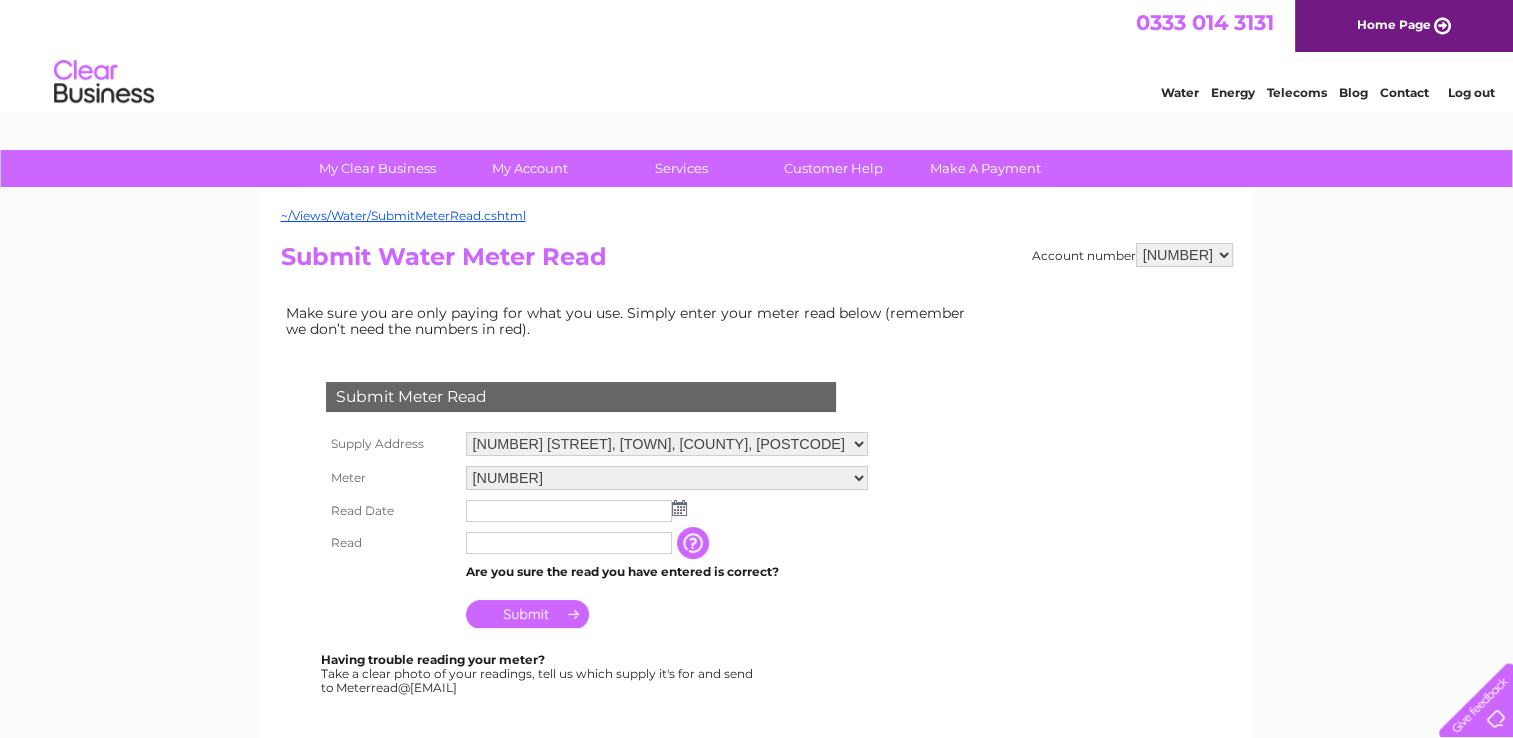 scroll, scrollTop: 0, scrollLeft: 0, axis: both 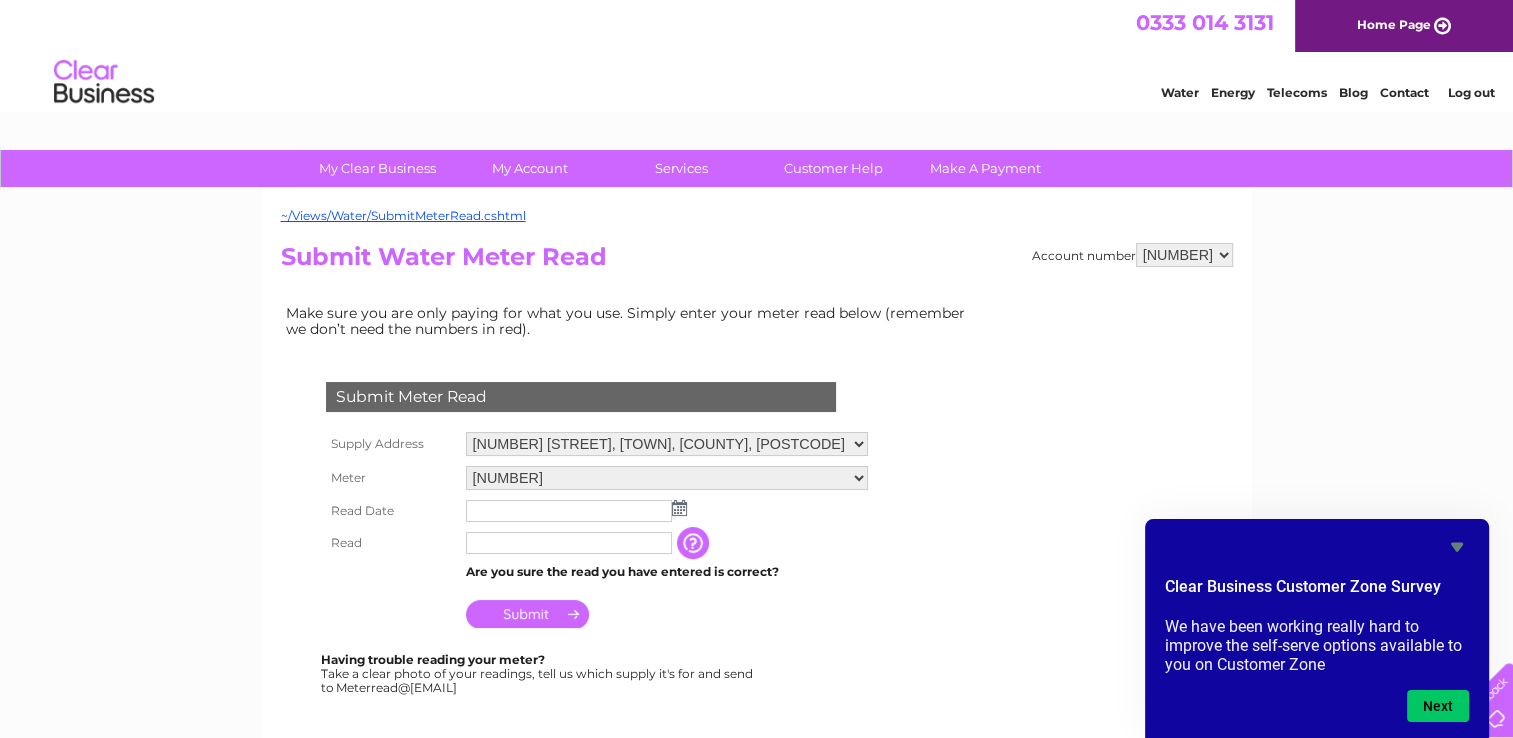 click at bounding box center (679, 508) 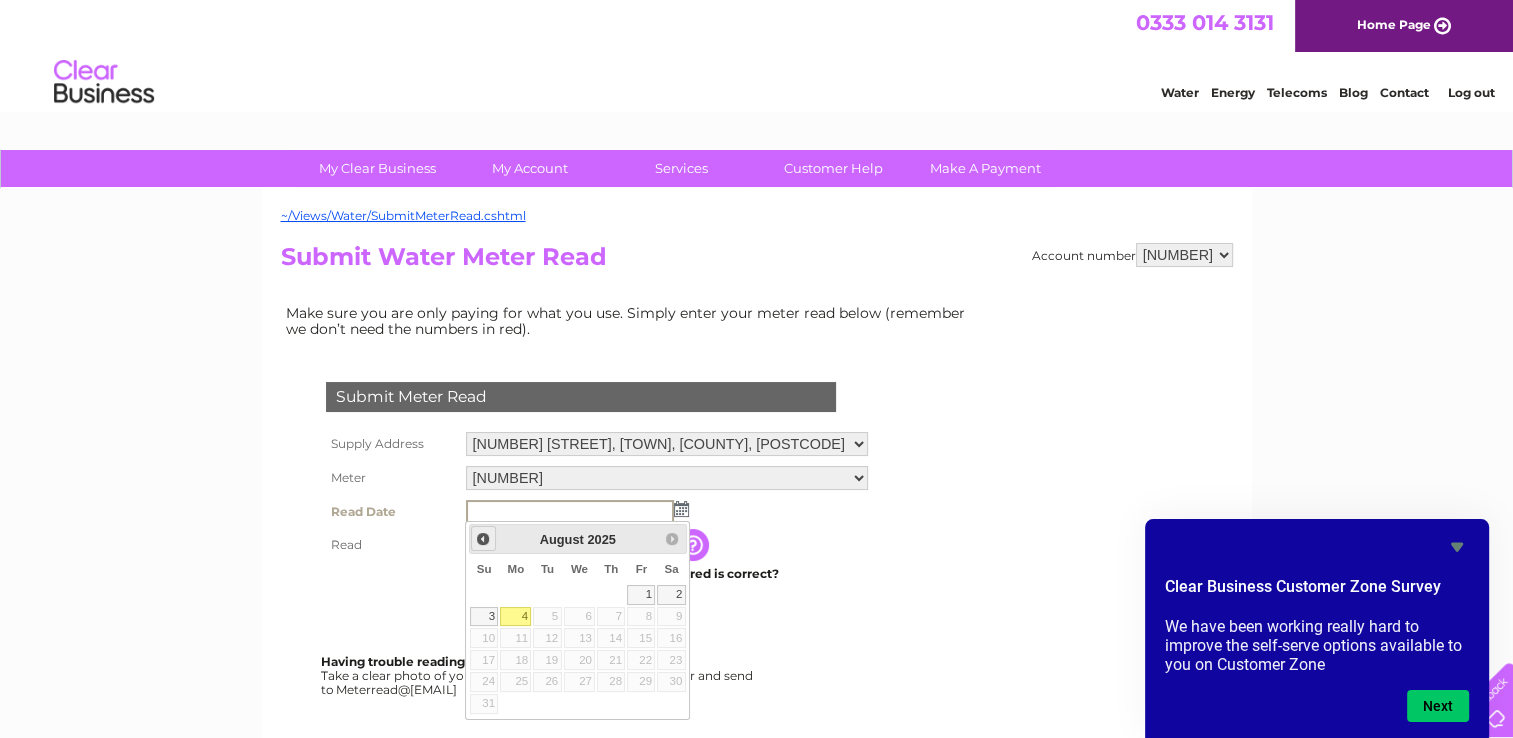 click on "Prev" at bounding box center [483, 539] 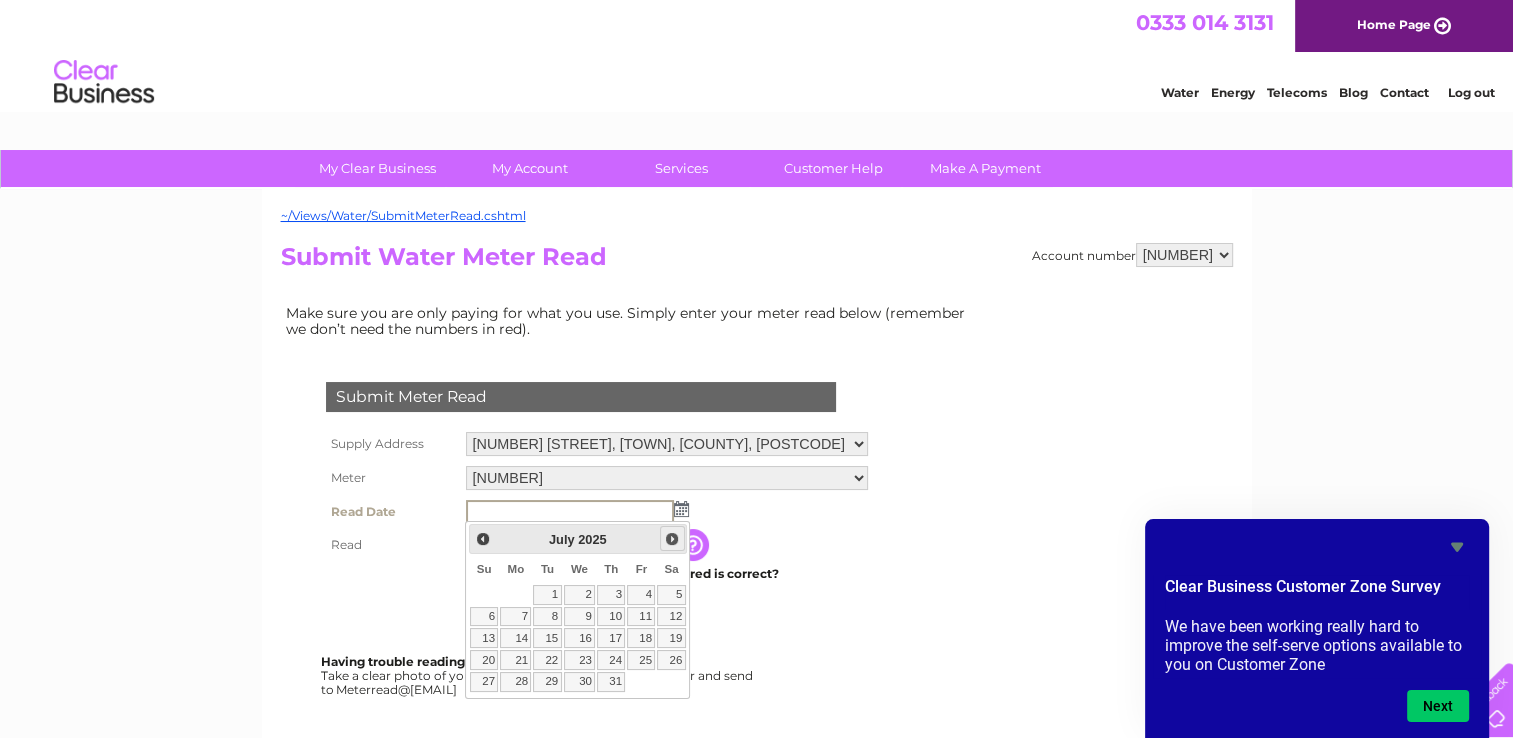 click on "Next" at bounding box center [672, 539] 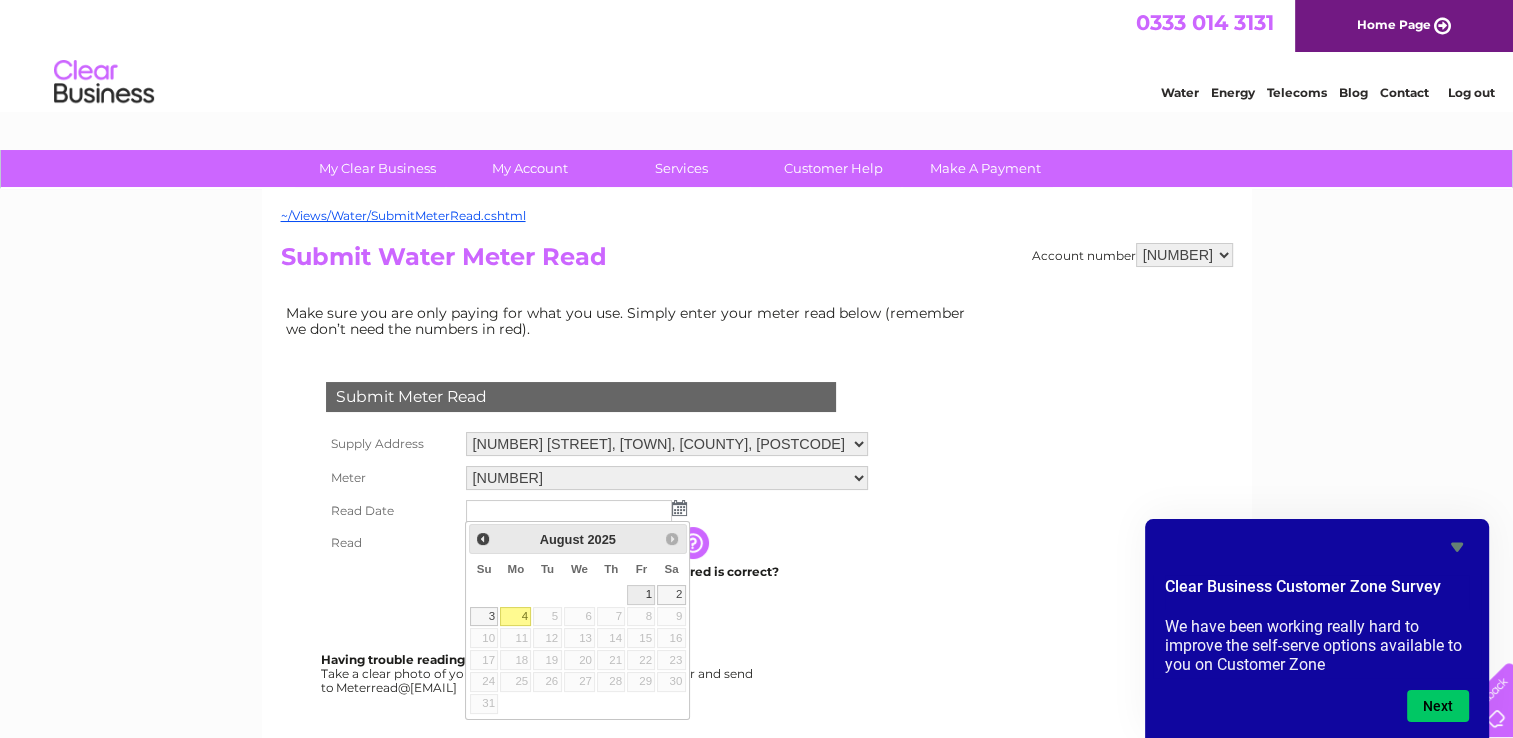 click on "1" at bounding box center (641, 595) 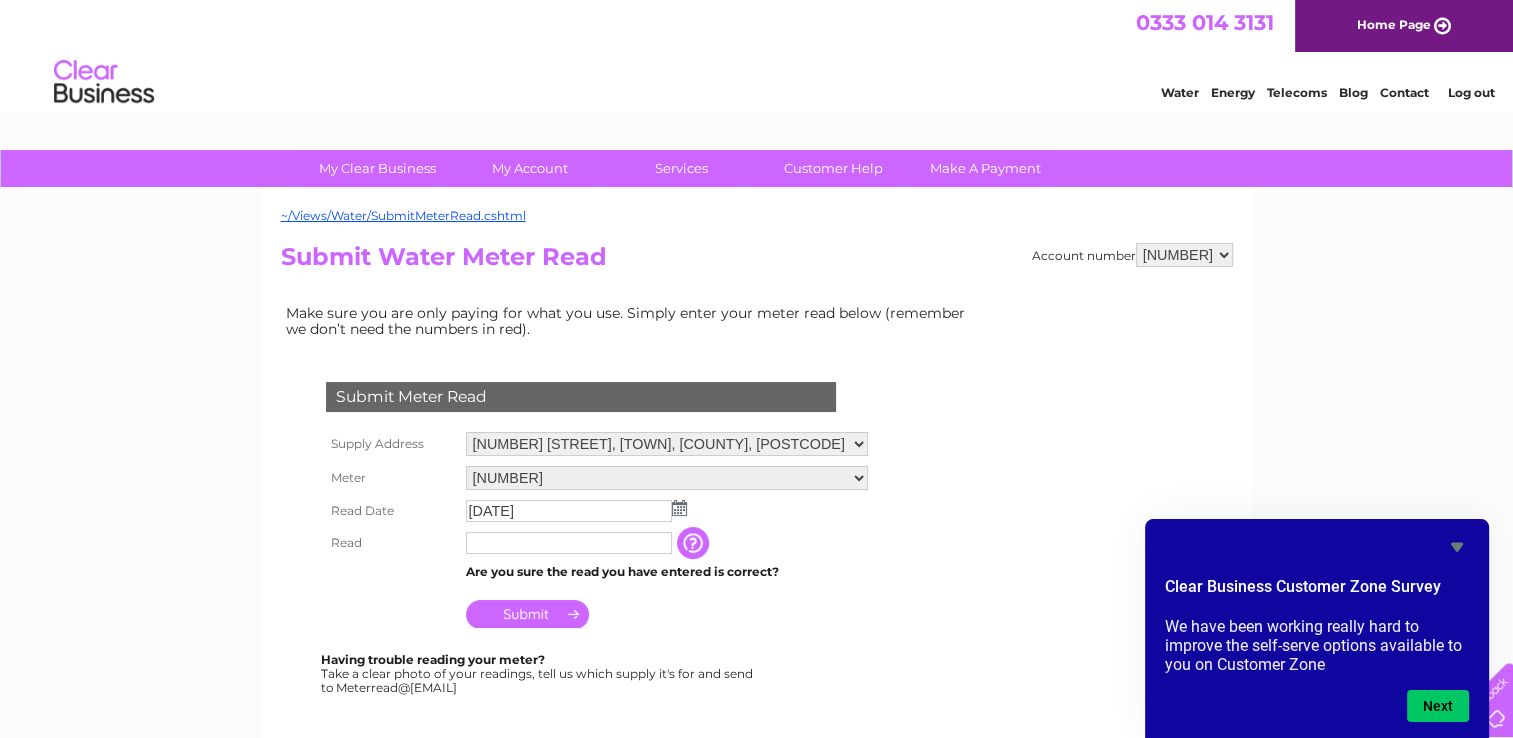 click at bounding box center [569, 543] 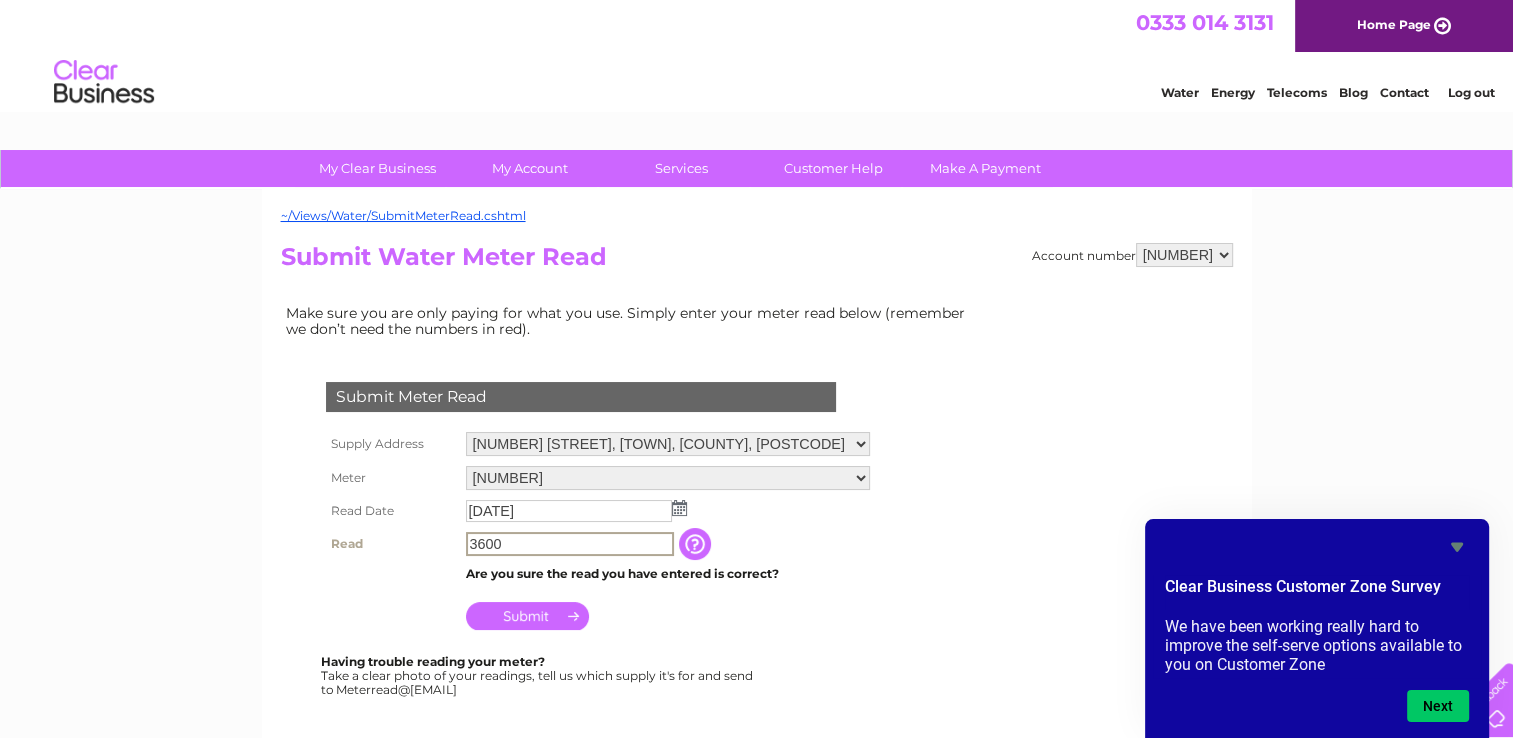 type on "3600" 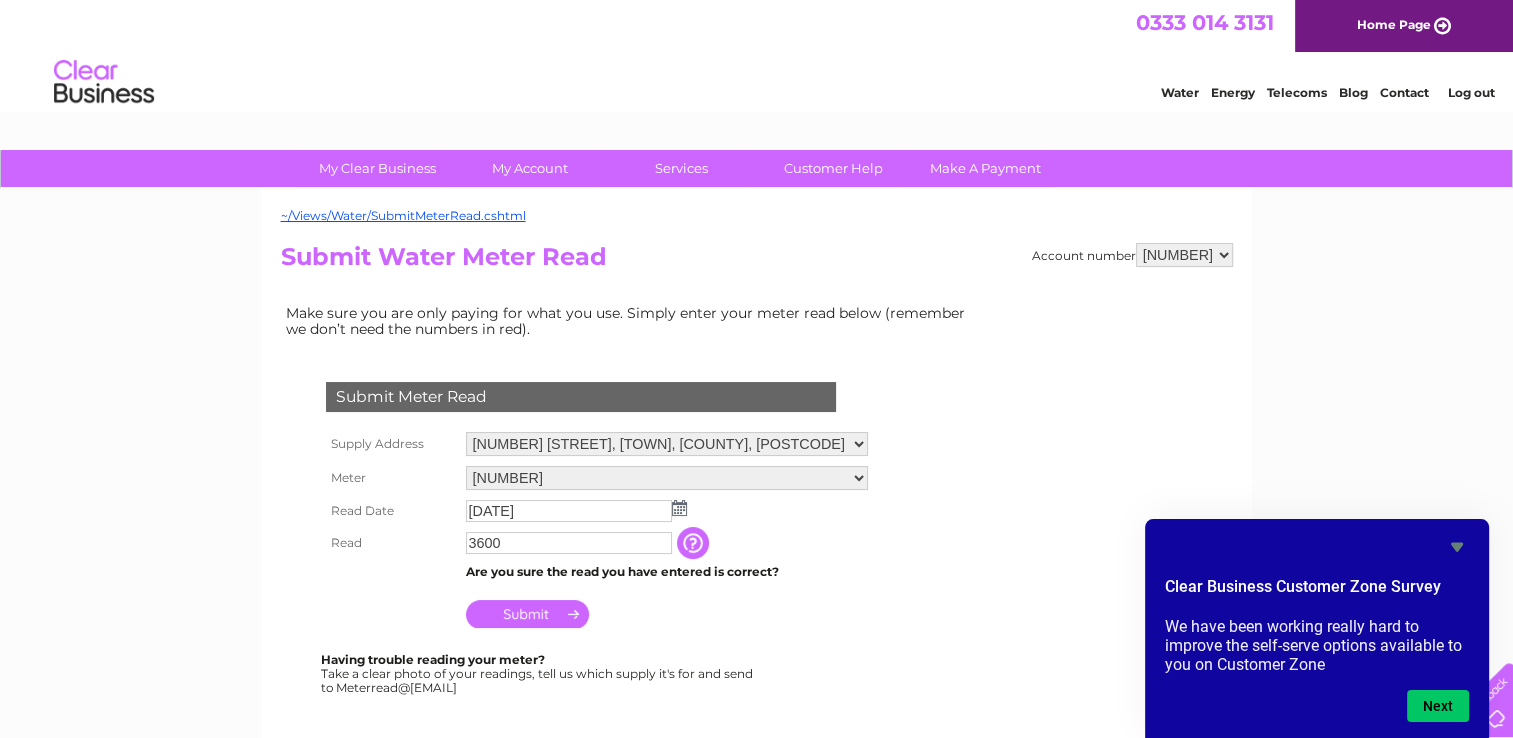 click on "Submit" at bounding box center [527, 614] 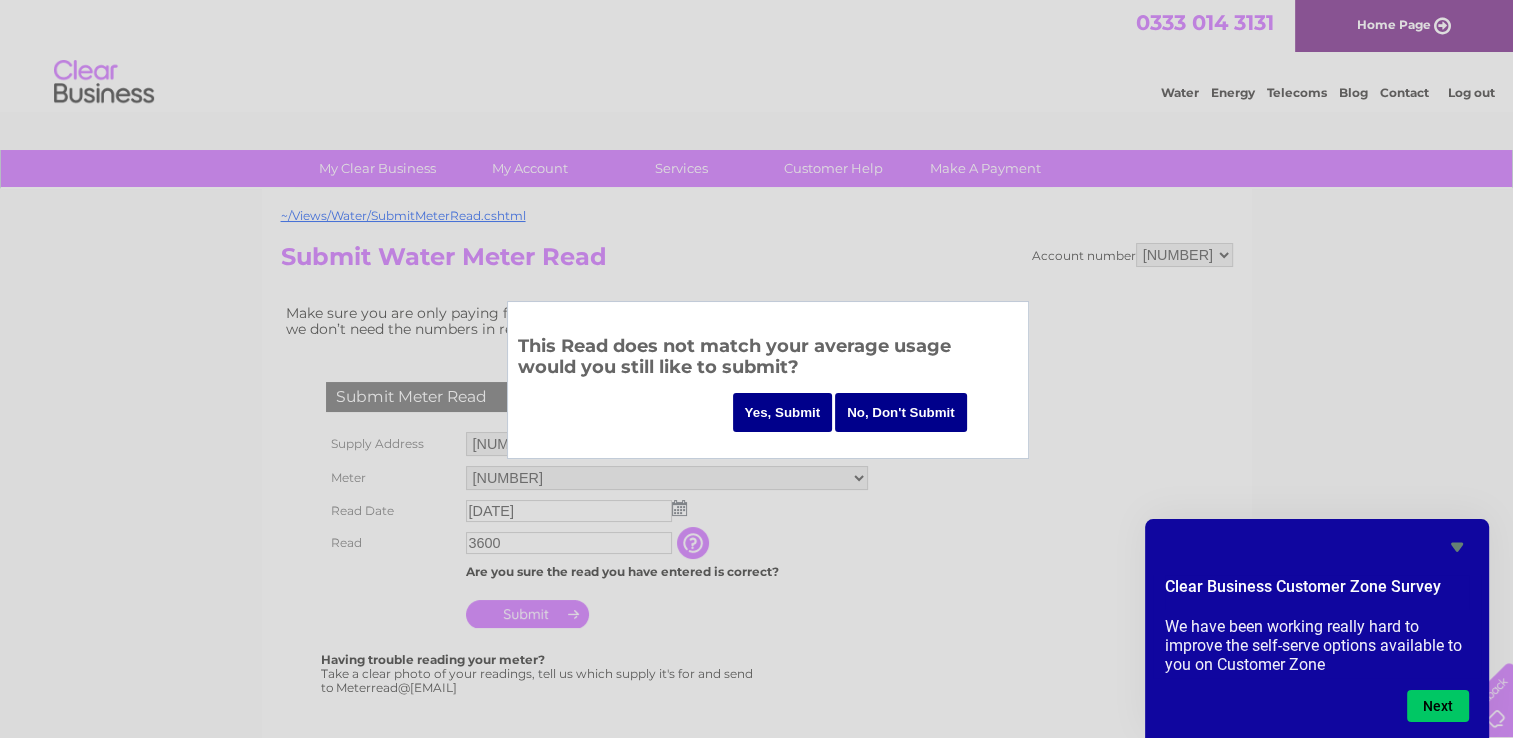 click on "Yes, Submit" at bounding box center (783, 412) 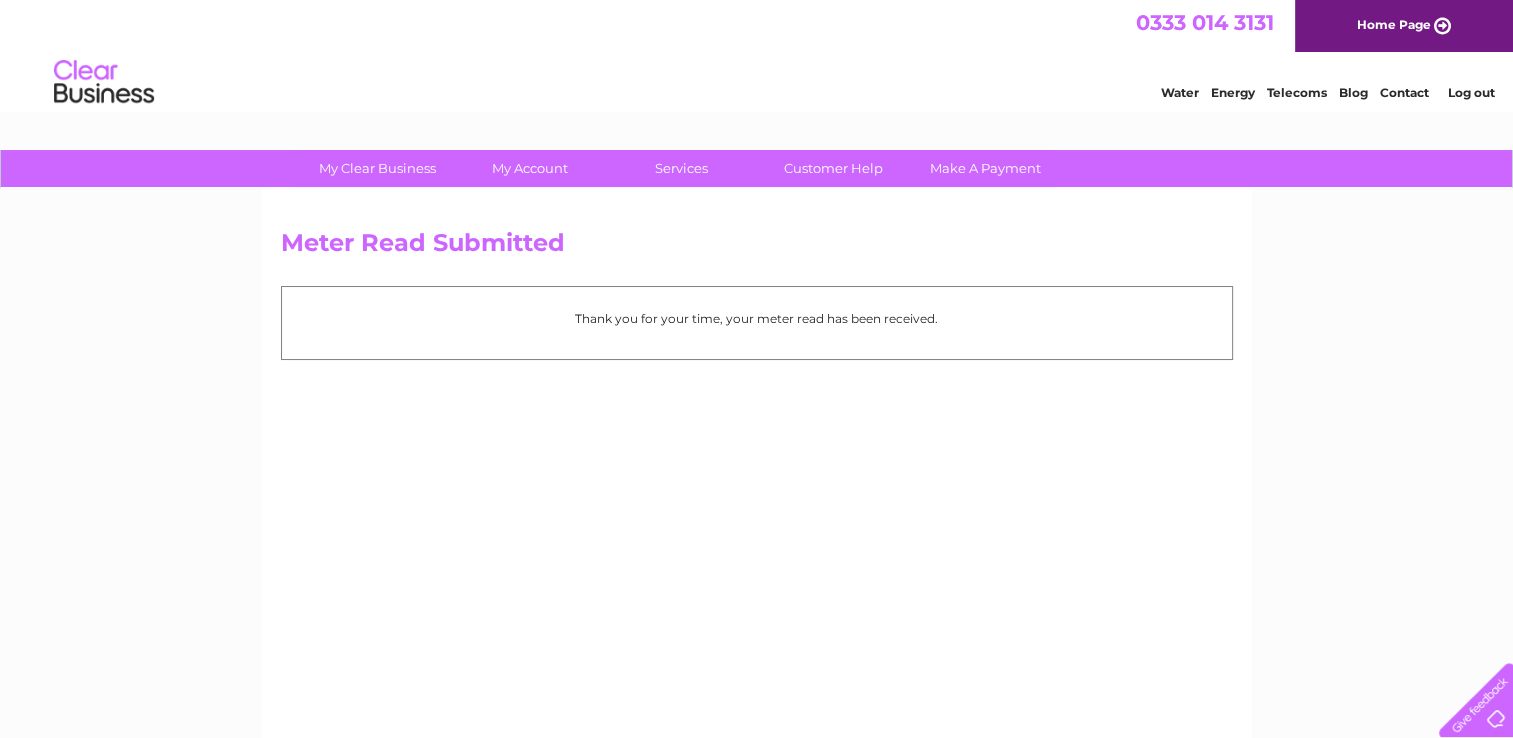 scroll, scrollTop: 0, scrollLeft: 0, axis: both 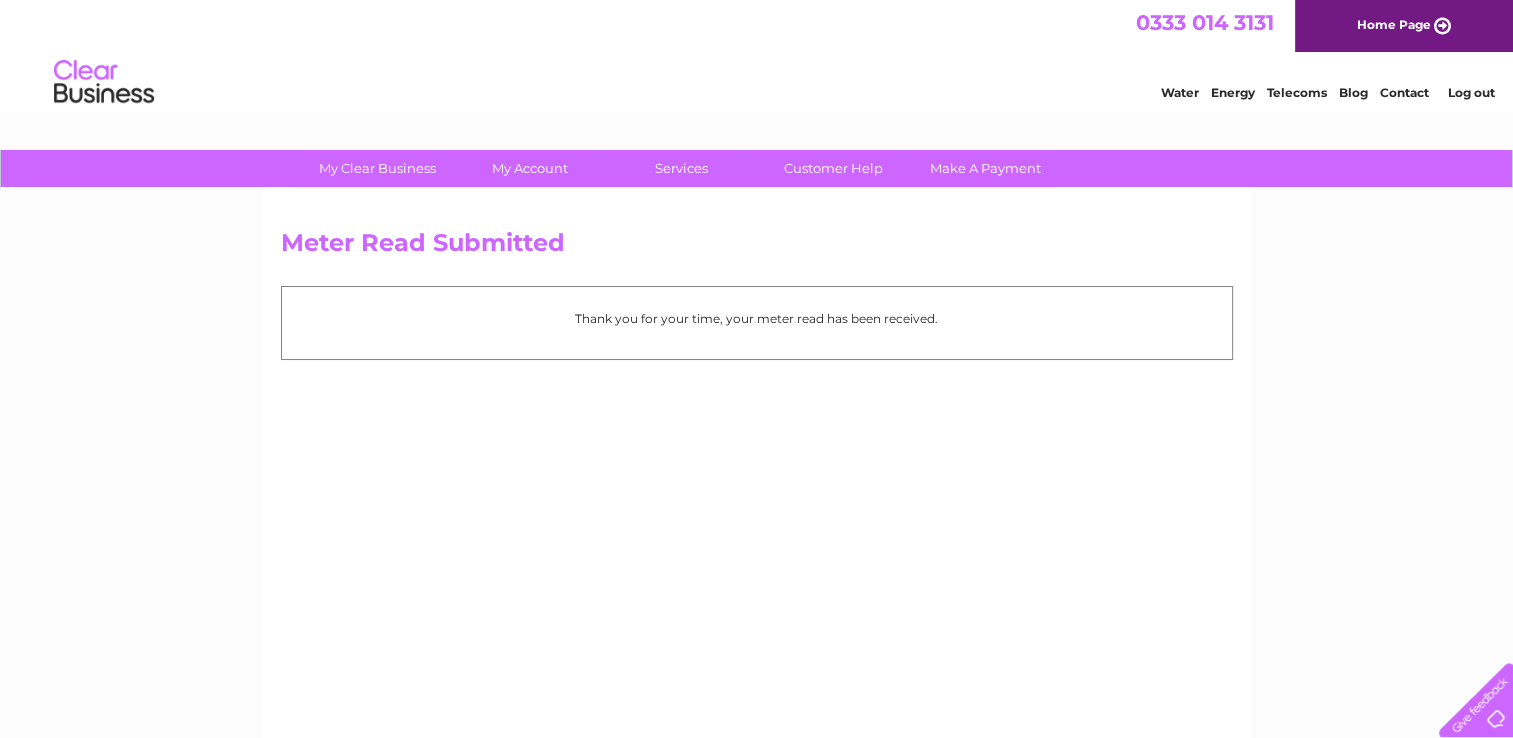 click on "Log out" at bounding box center [1470, 92] 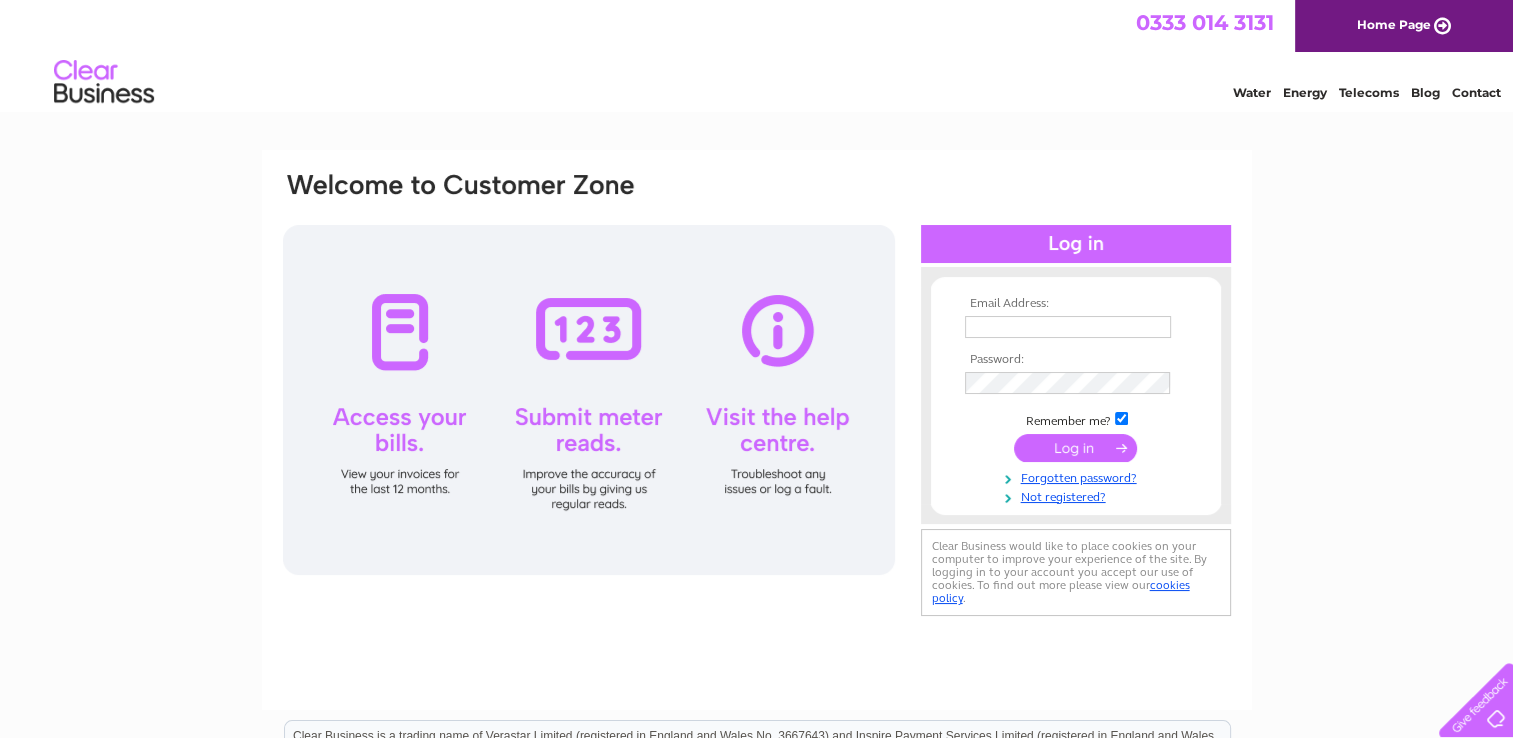 scroll, scrollTop: 0, scrollLeft: 0, axis: both 